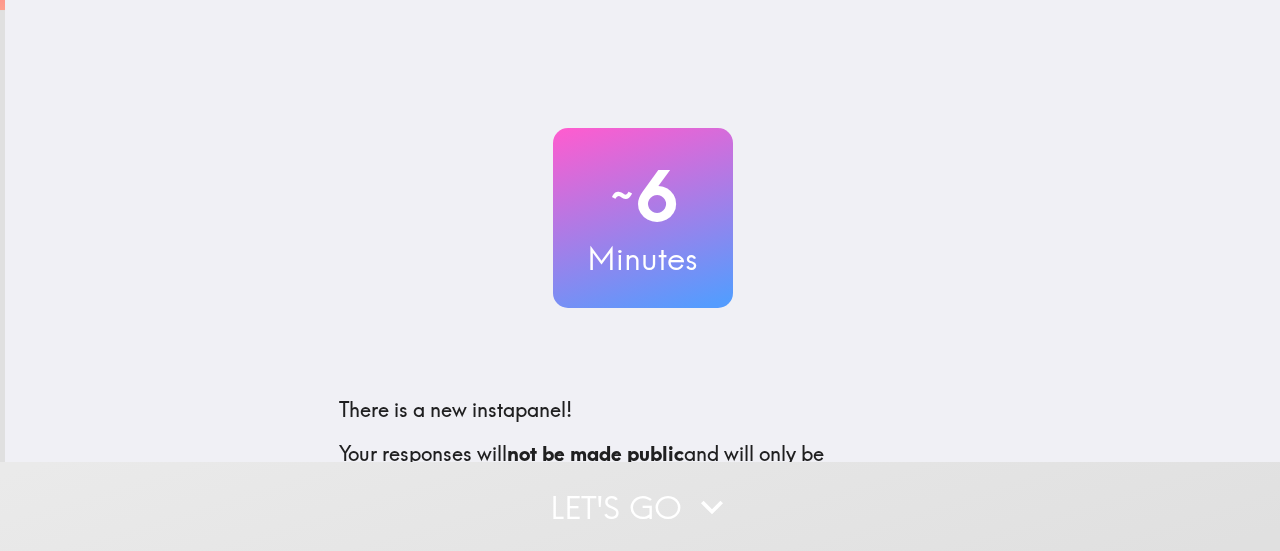 scroll, scrollTop: 0, scrollLeft: 0, axis: both 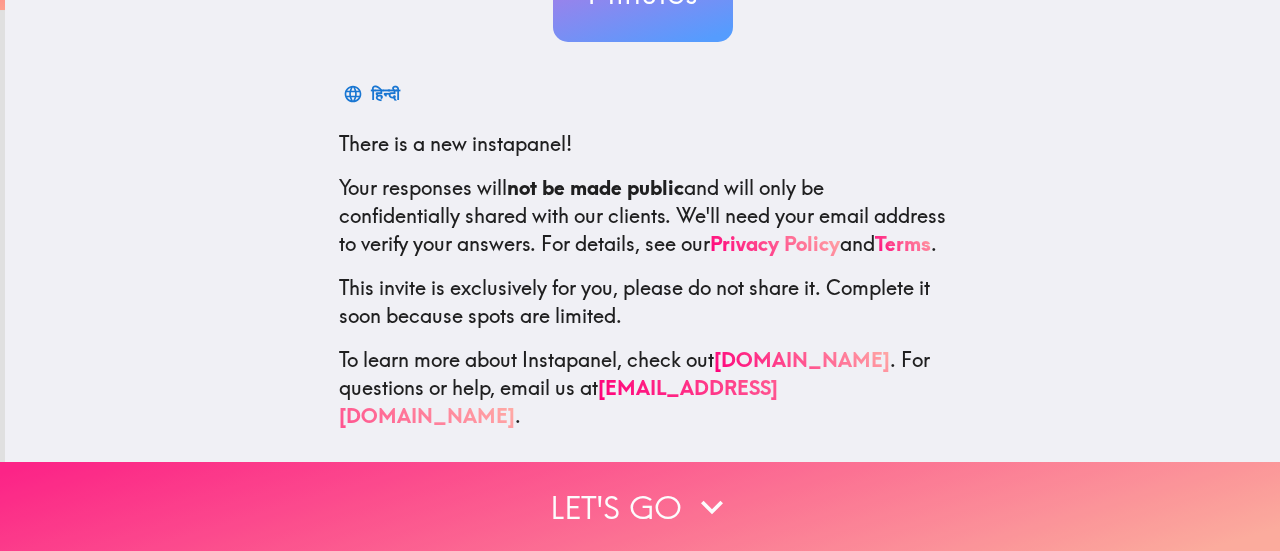 click on "Let's go" at bounding box center [640, 506] 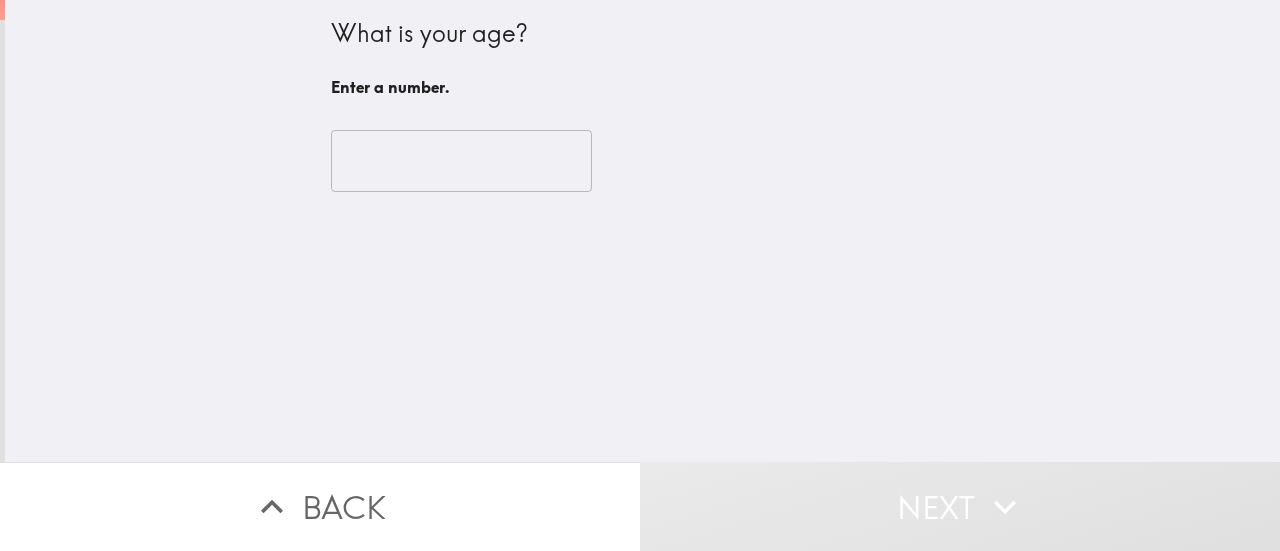 scroll, scrollTop: 0, scrollLeft: 0, axis: both 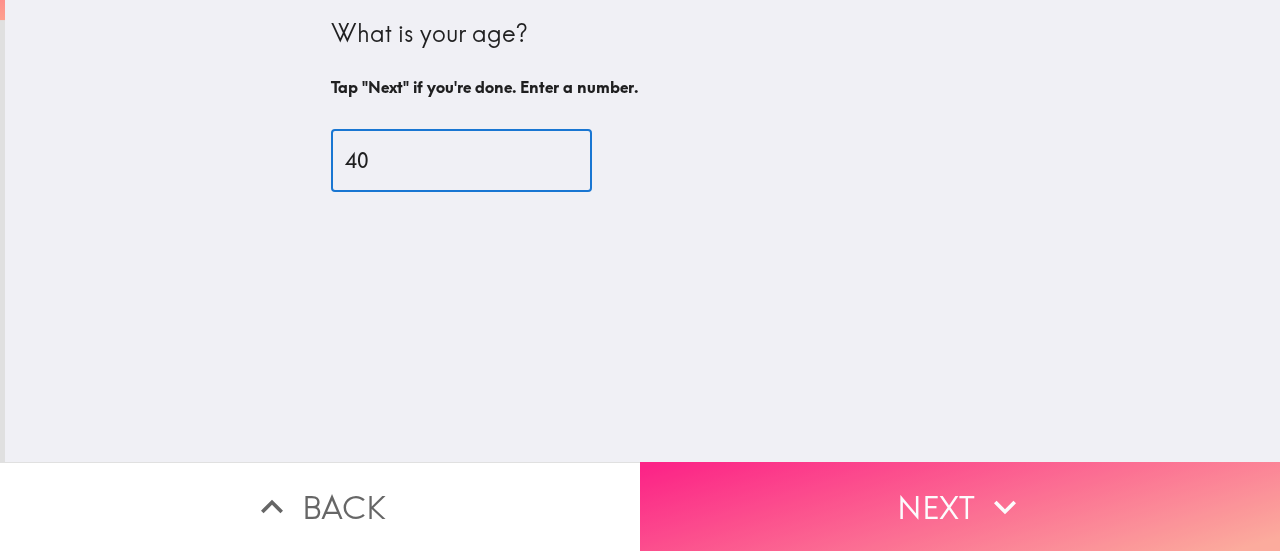 type on "40" 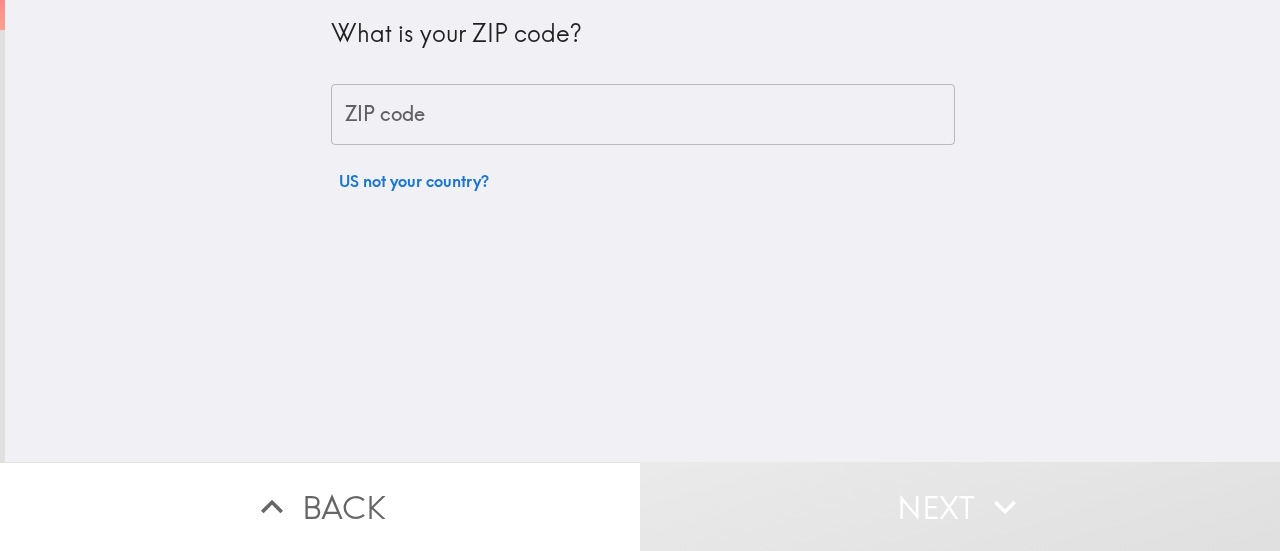 click on "ZIP code" at bounding box center (643, 115) 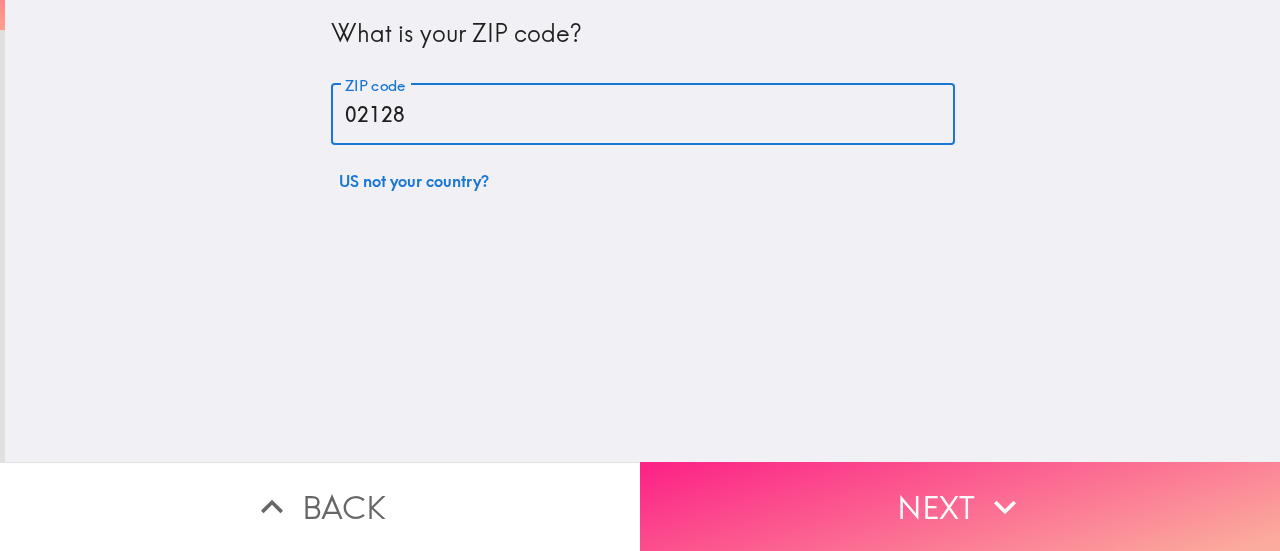 type on "02128" 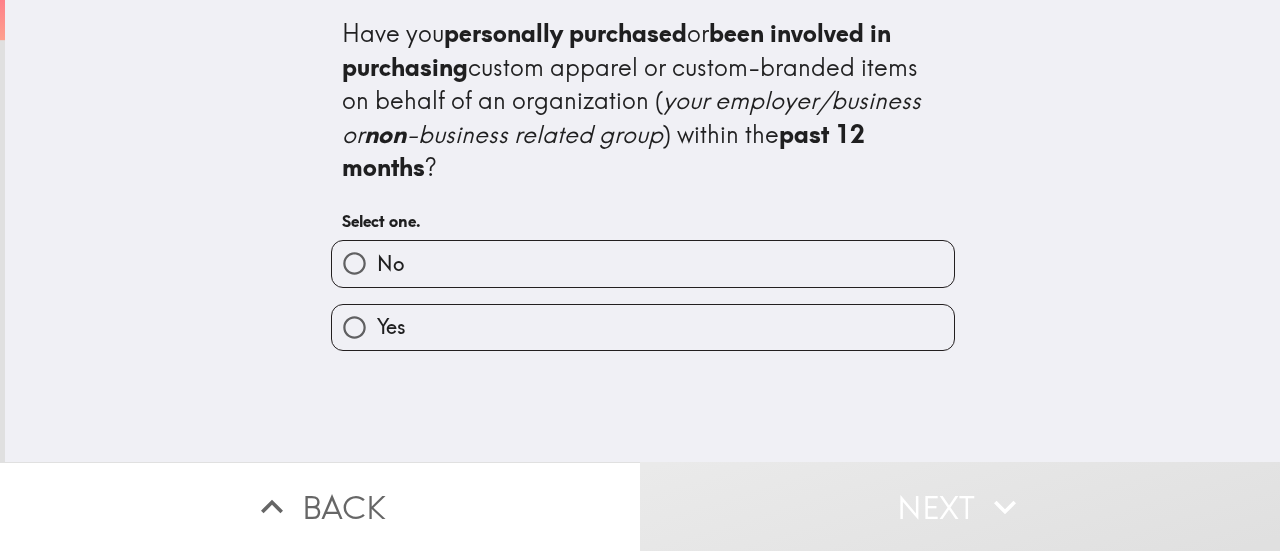 type 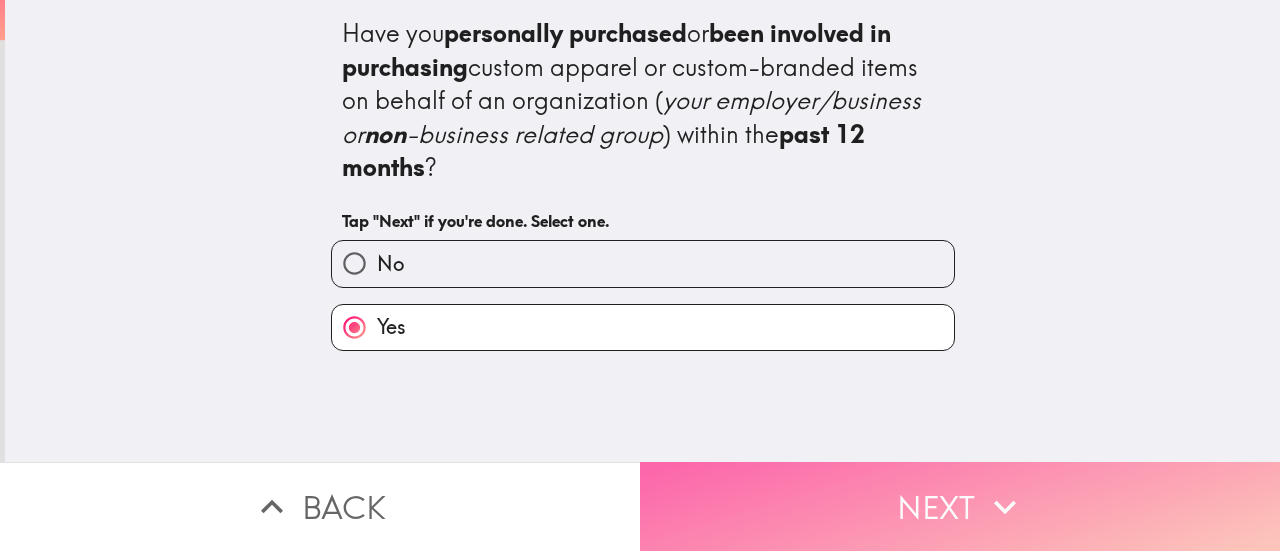 click on "Next" at bounding box center [960, 506] 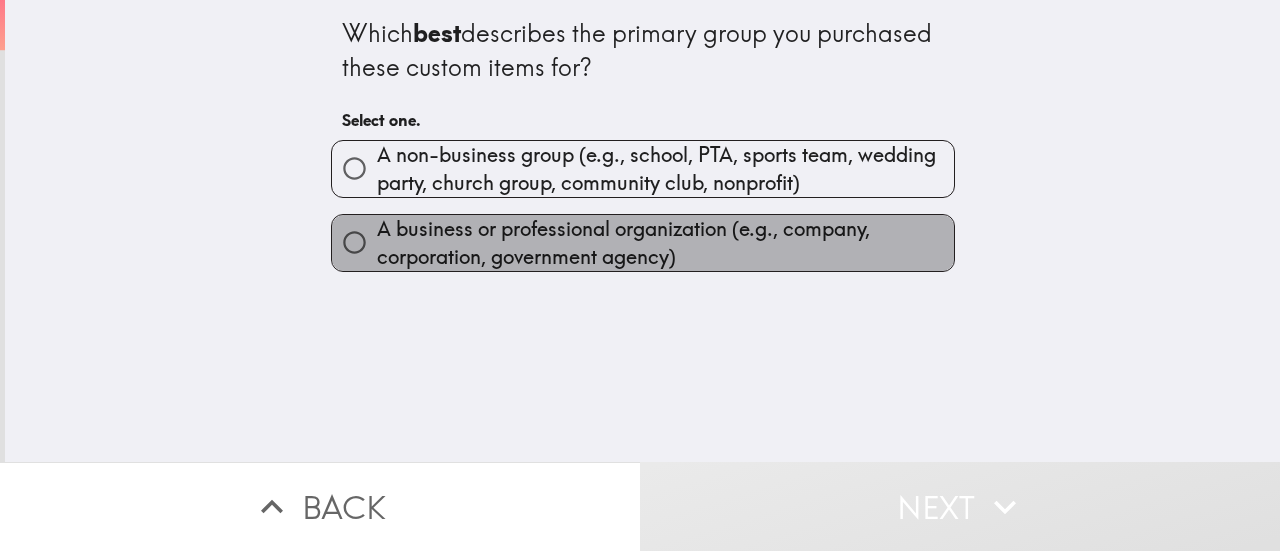 click on "A business or professional organization (e.g., company, corporation, government agency)" at bounding box center (665, 243) 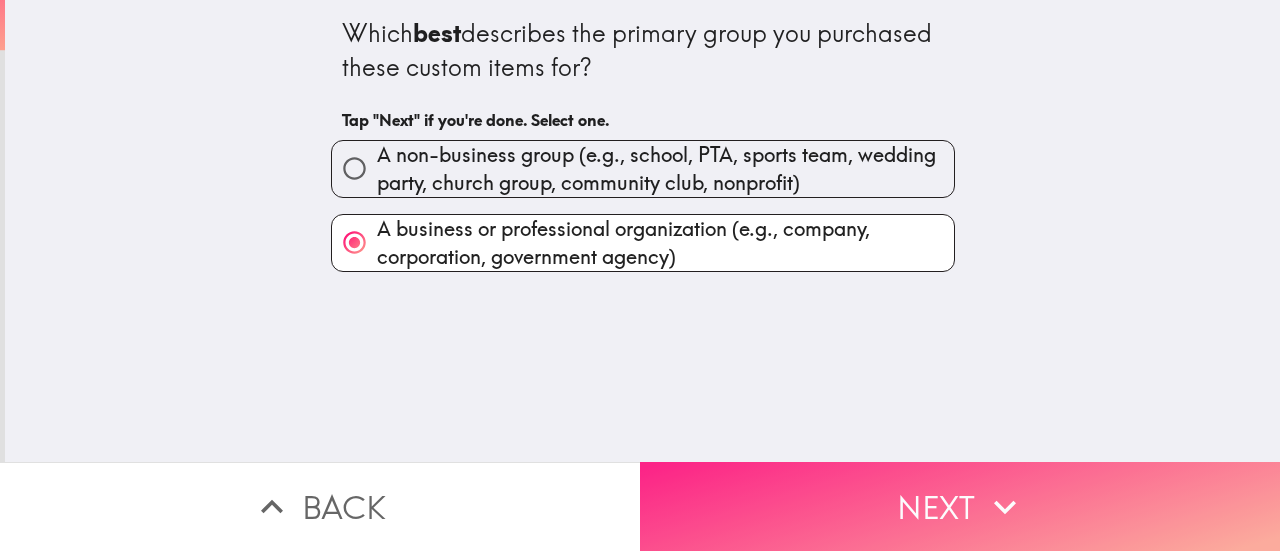 click on "Next" at bounding box center [960, 506] 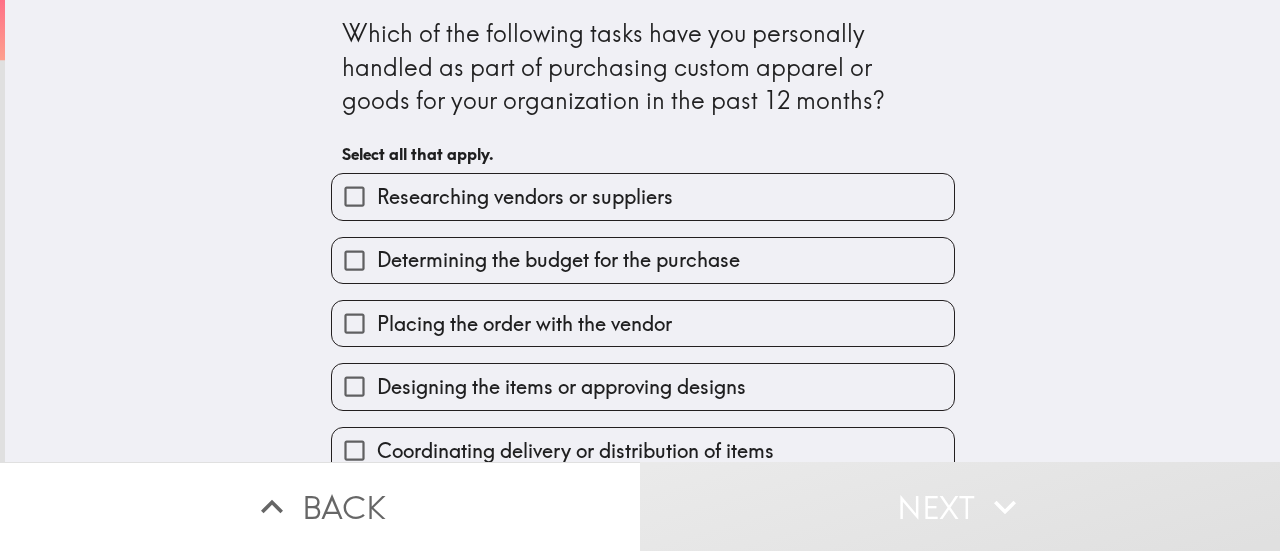 drag, startPoint x: 316, startPoint y: 30, endPoint x: 546, endPoint y: 70, distance: 233.45235 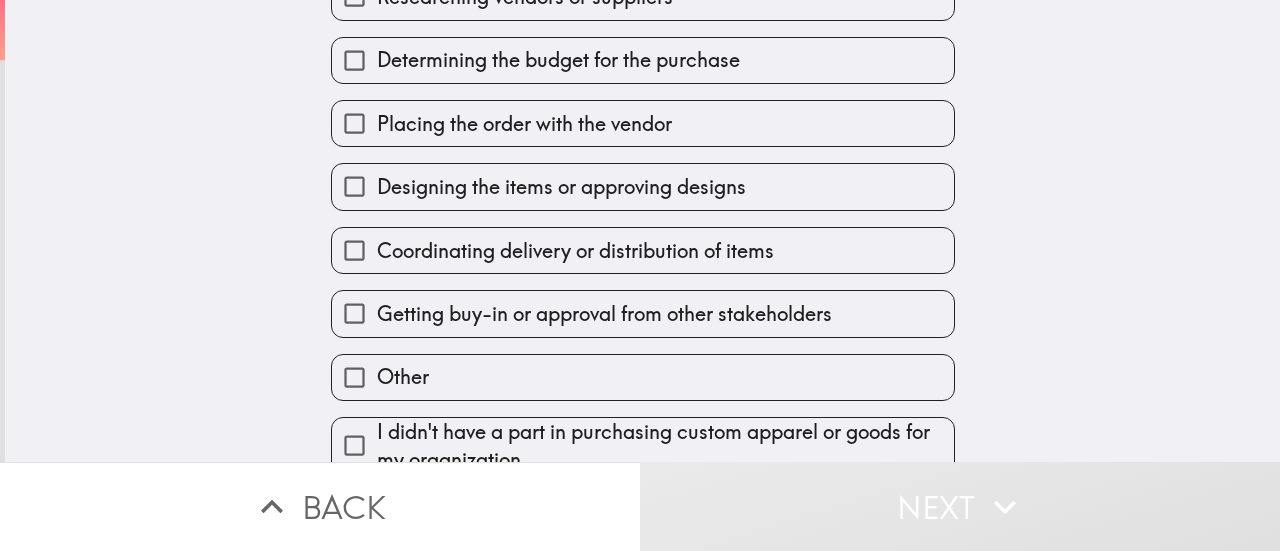 scroll, scrollTop: 228, scrollLeft: 0, axis: vertical 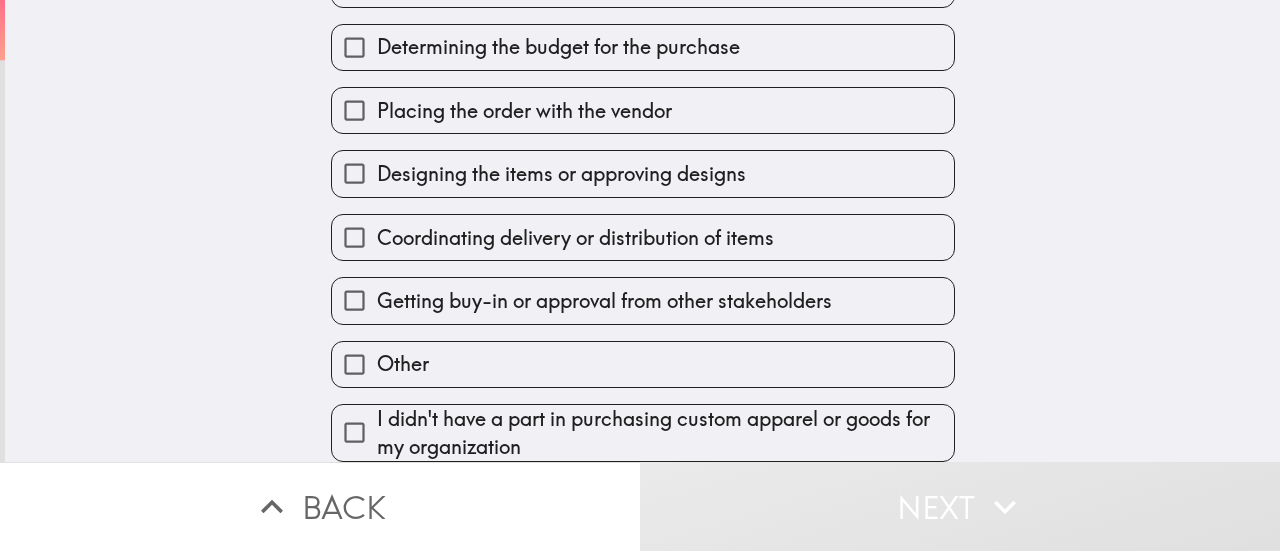 click on "Coordinating delivery or distribution of items" at bounding box center [635, 229] 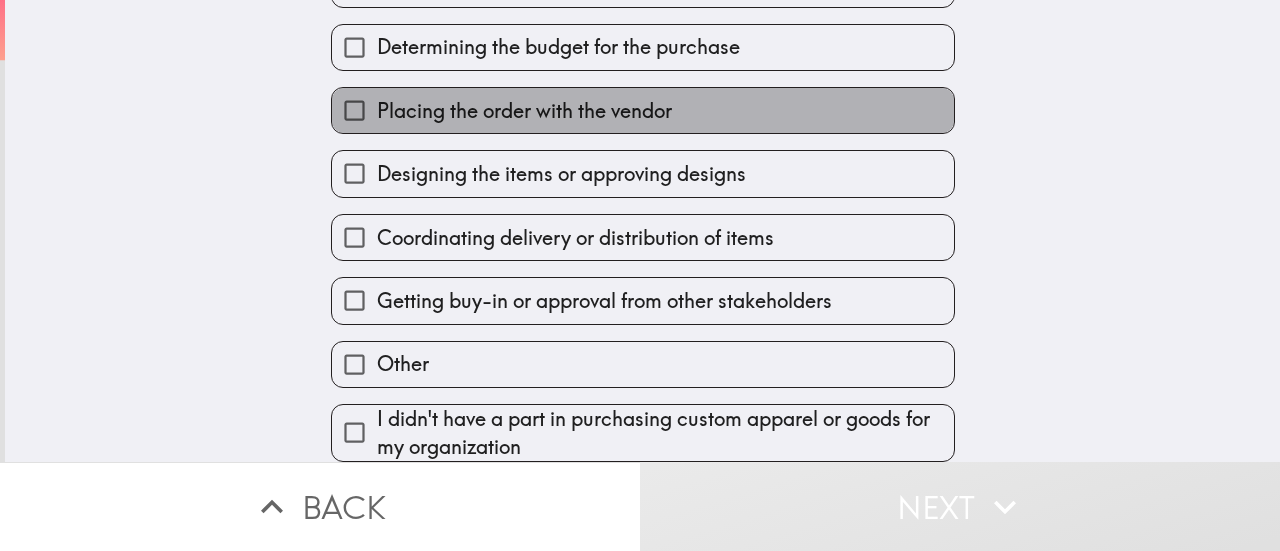 click on "Placing the order with the vendor" at bounding box center (524, 111) 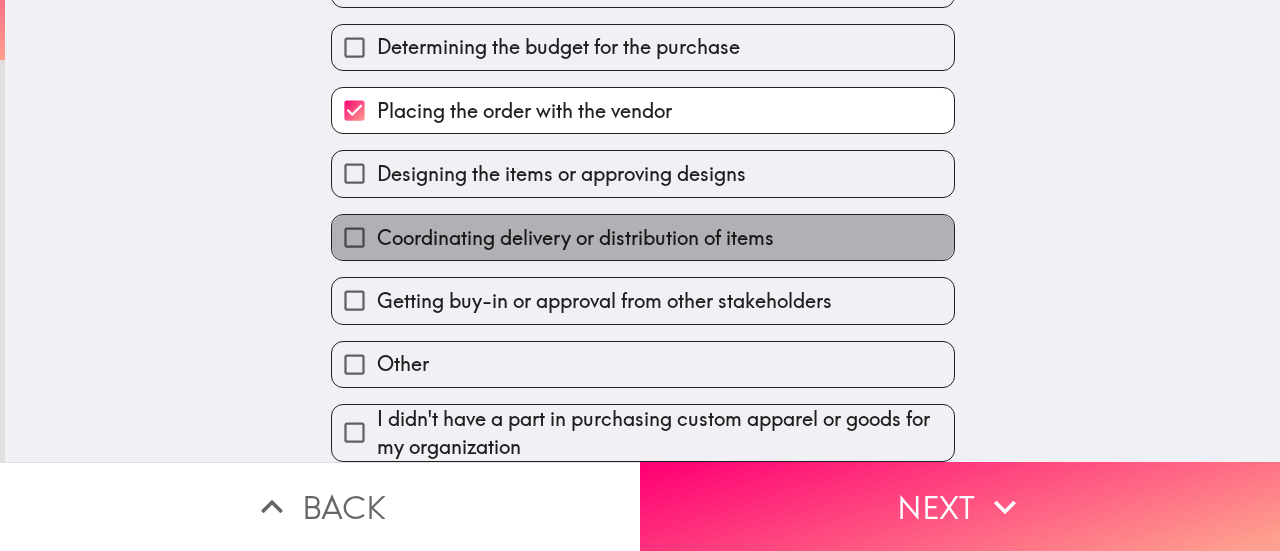 click on "Coordinating delivery or distribution of items" at bounding box center (575, 238) 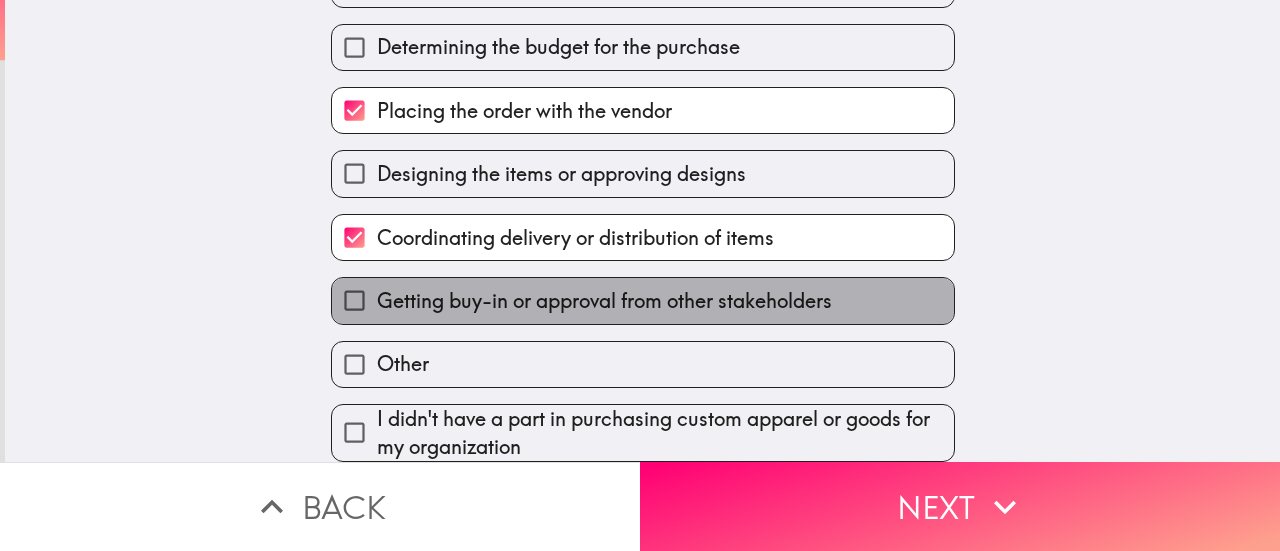 click on "Getting buy-in or approval from other stakeholders" at bounding box center [604, 301] 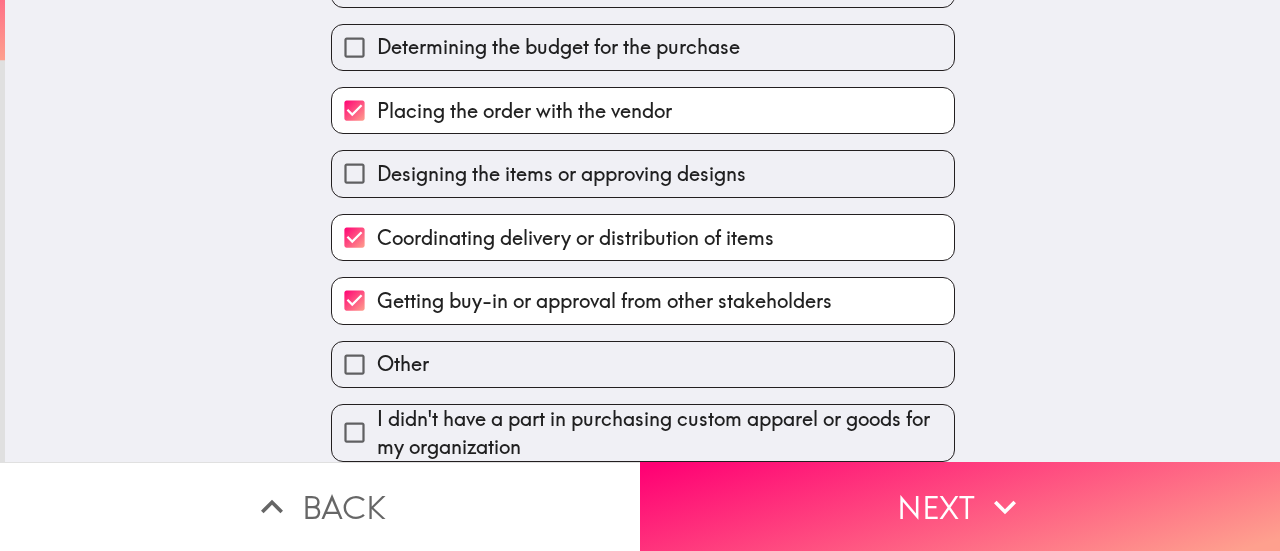 scroll, scrollTop: 28, scrollLeft: 0, axis: vertical 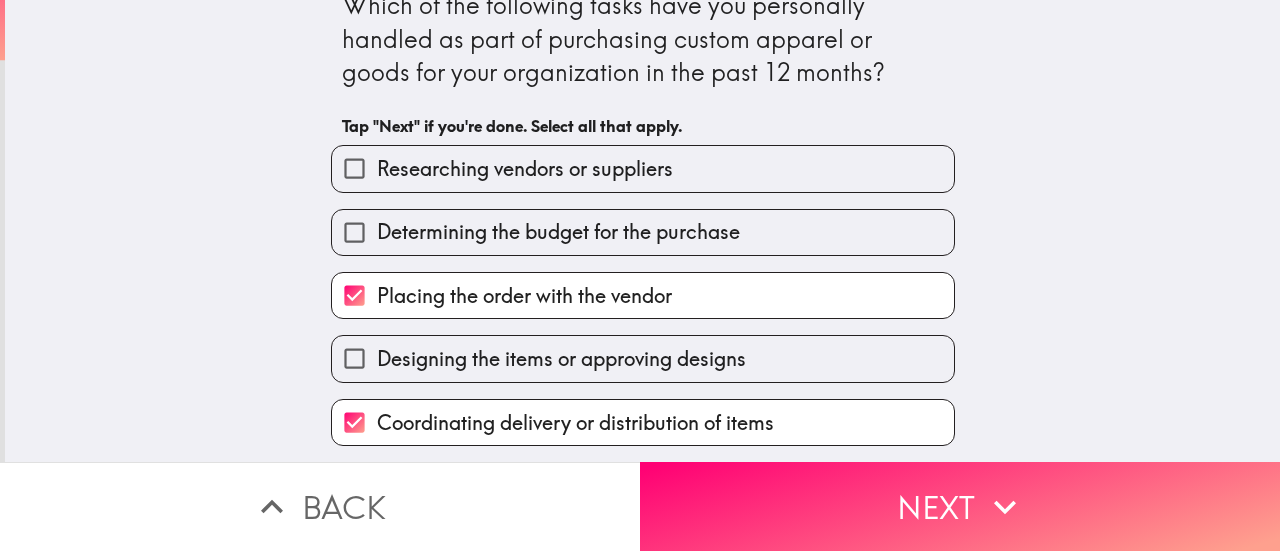 click on "Researching vendors or suppliers" at bounding box center (643, 168) 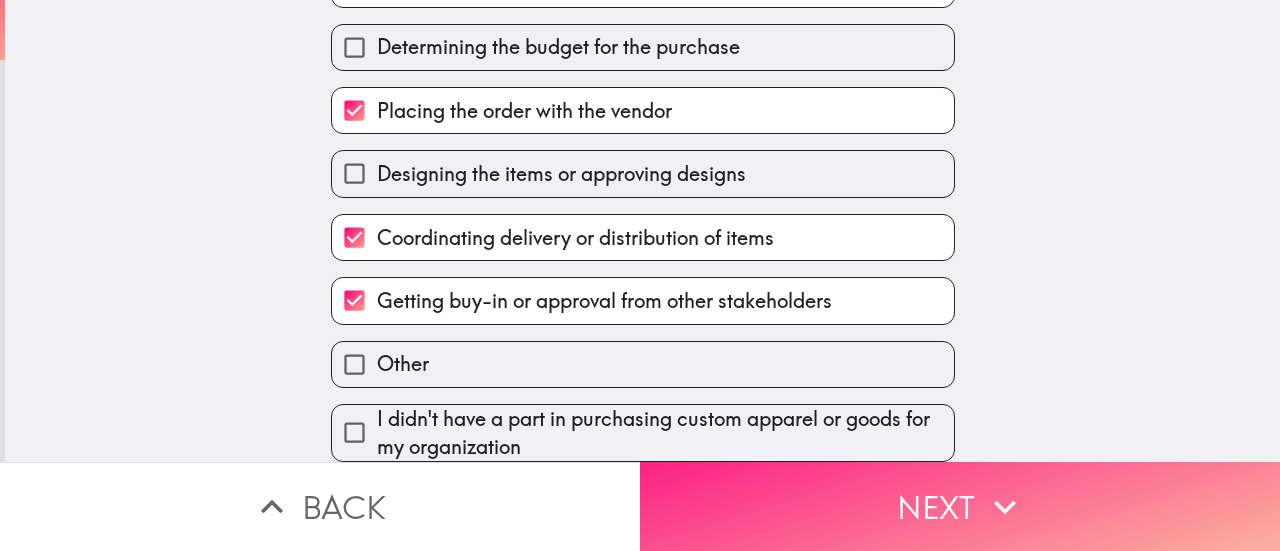 click on "Next" at bounding box center (960, 506) 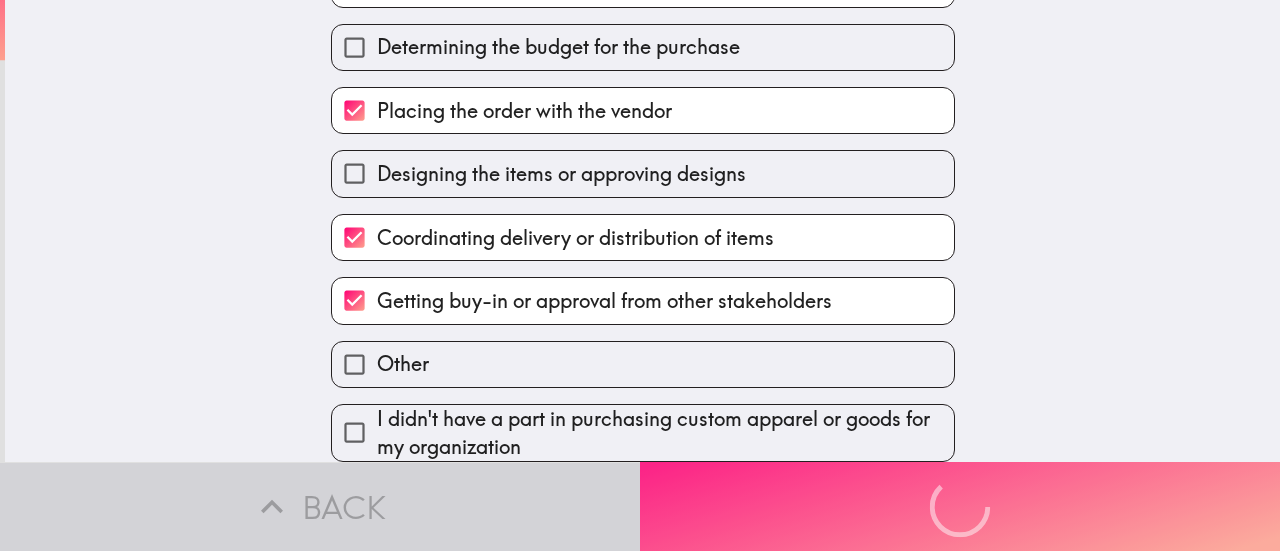 scroll, scrollTop: 9, scrollLeft: 0, axis: vertical 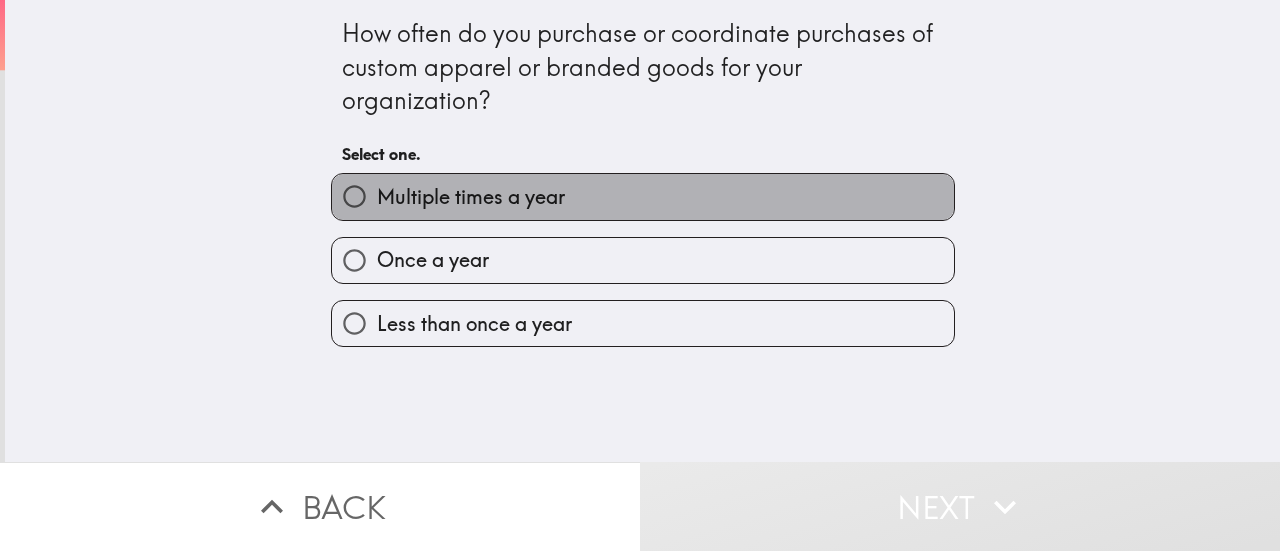 click on "Multiple times a year" at bounding box center (471, 197) 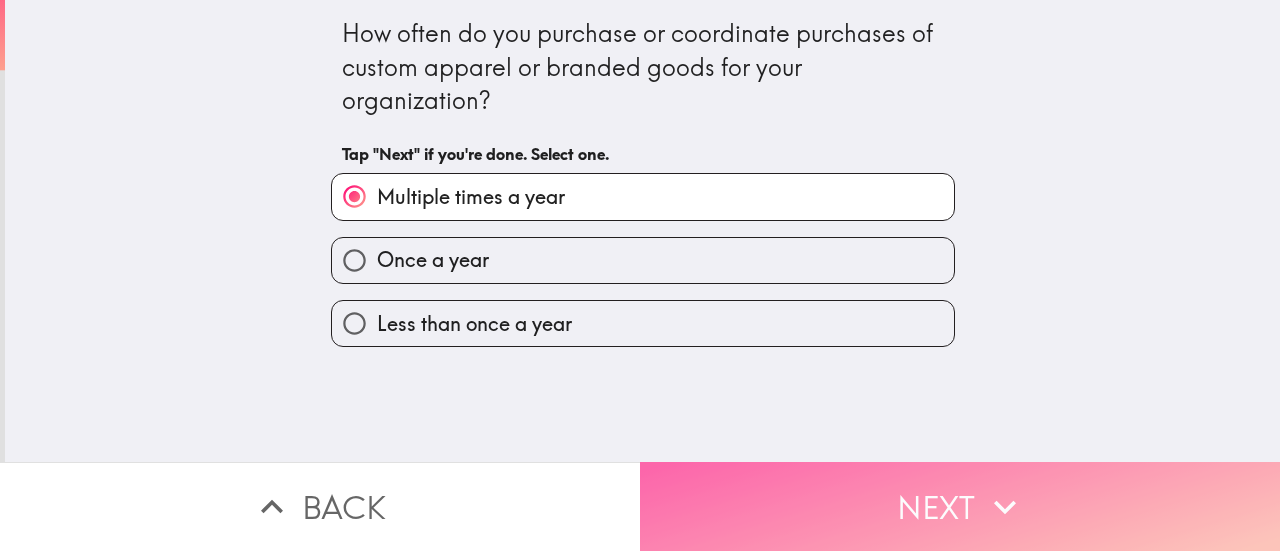 click on "Next" at bounding box center [960, 506] 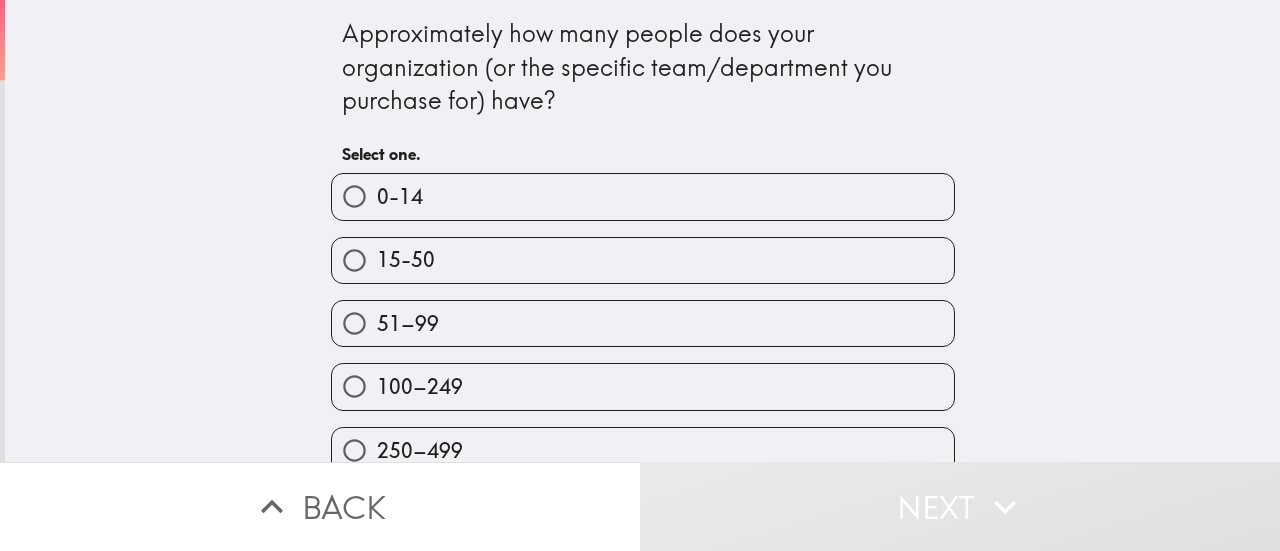 scroll, scrollTop: 154, scrollLeft: 0, axis: vertical 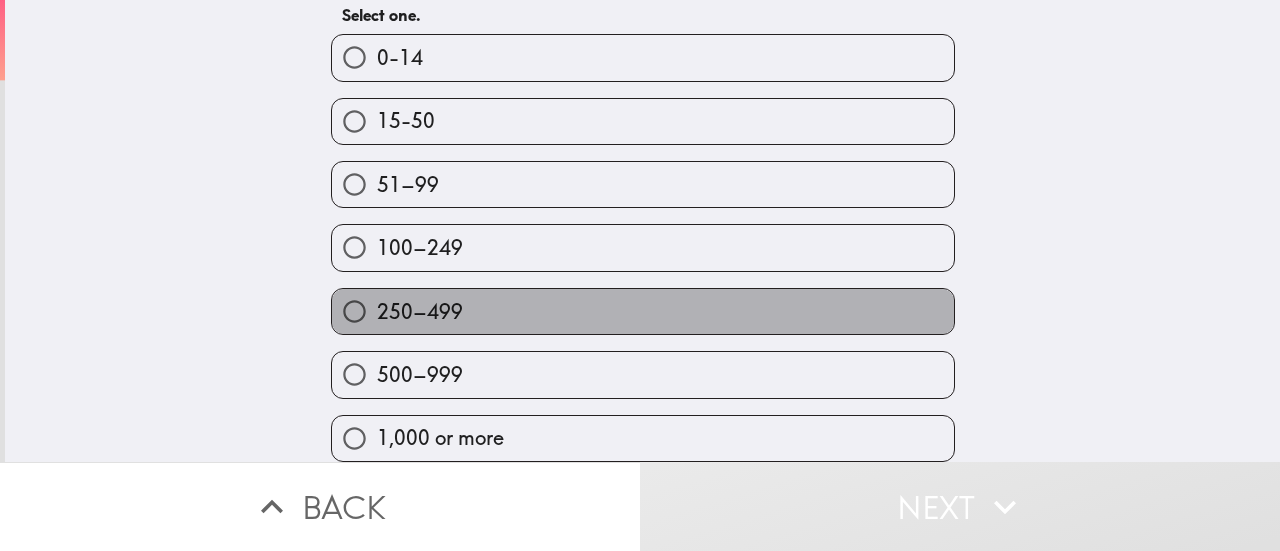 click on "250–499" at bounding box center (643, 311) 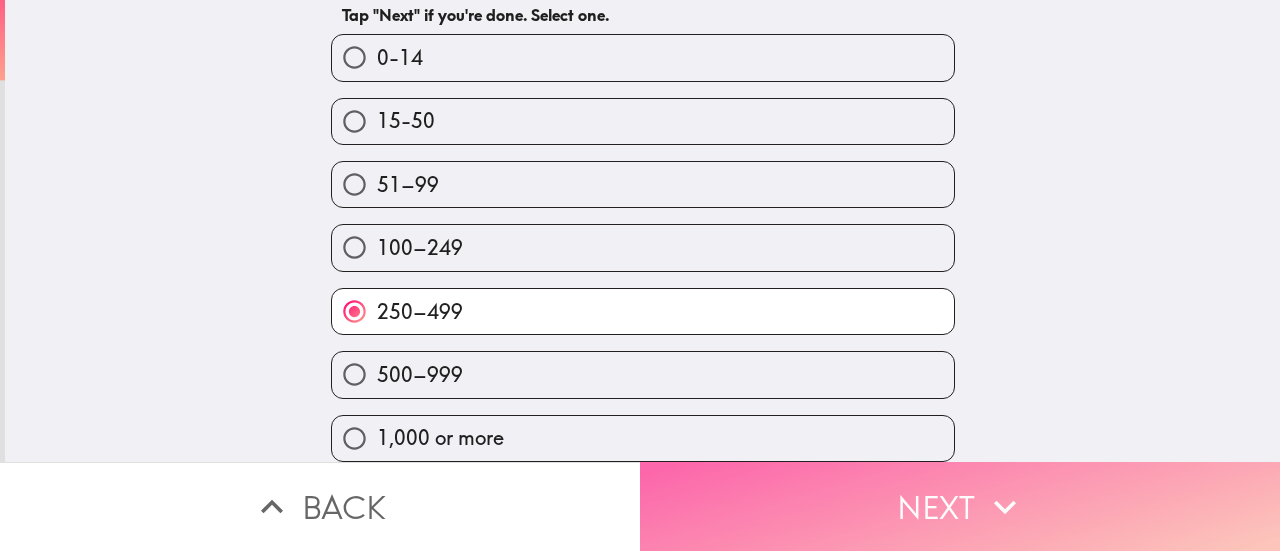 click on "Next" at bounding box center [960, 506] 